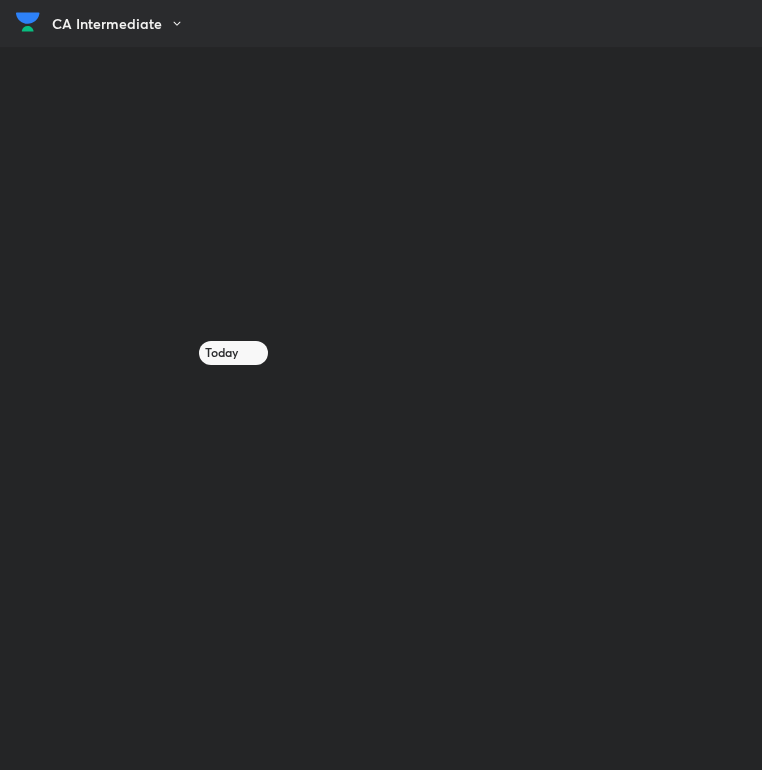 scroll, scrollTop: 0, scrollLeft: 0, axis: both 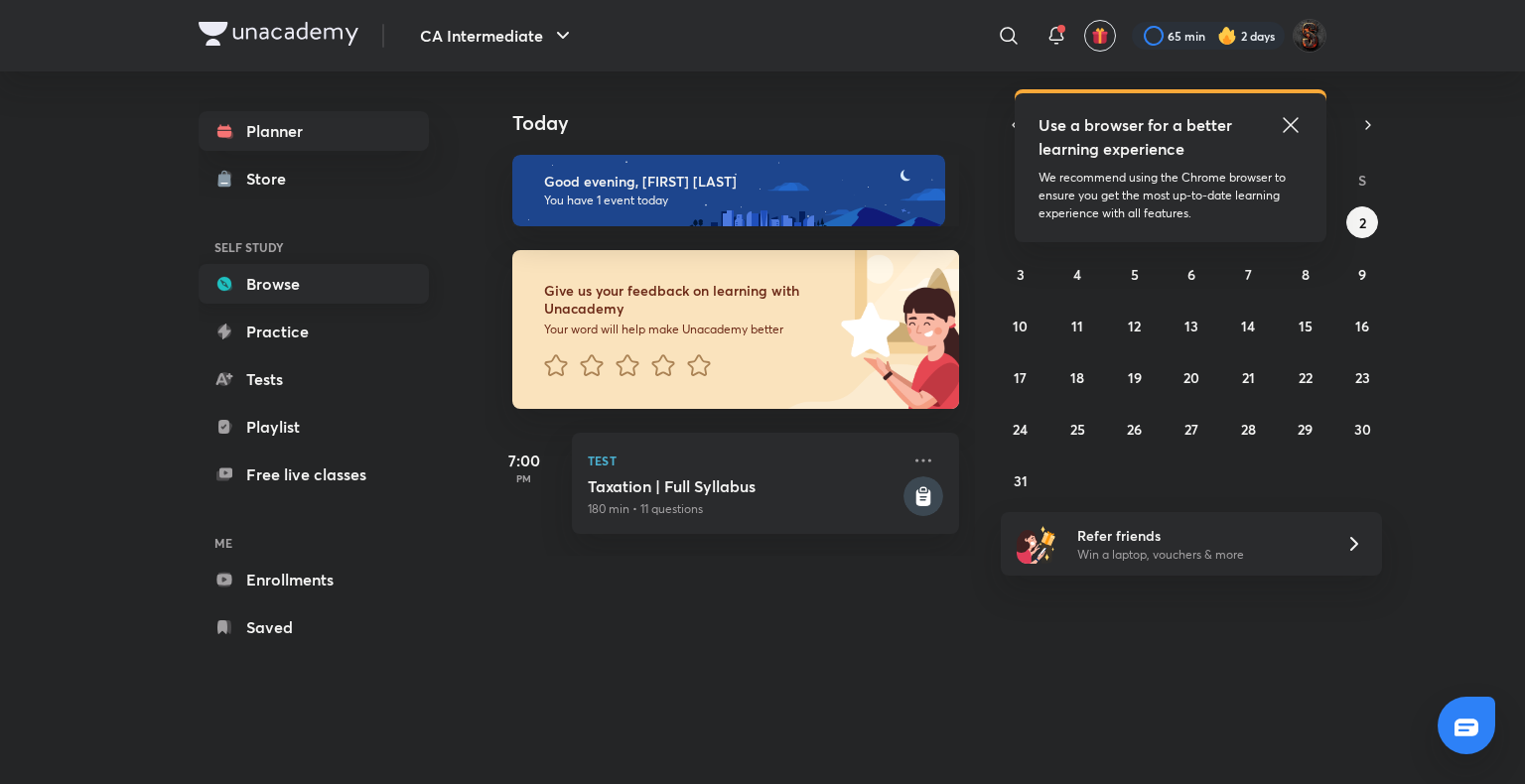 click on "Browse" at bounding box center (314, 284) 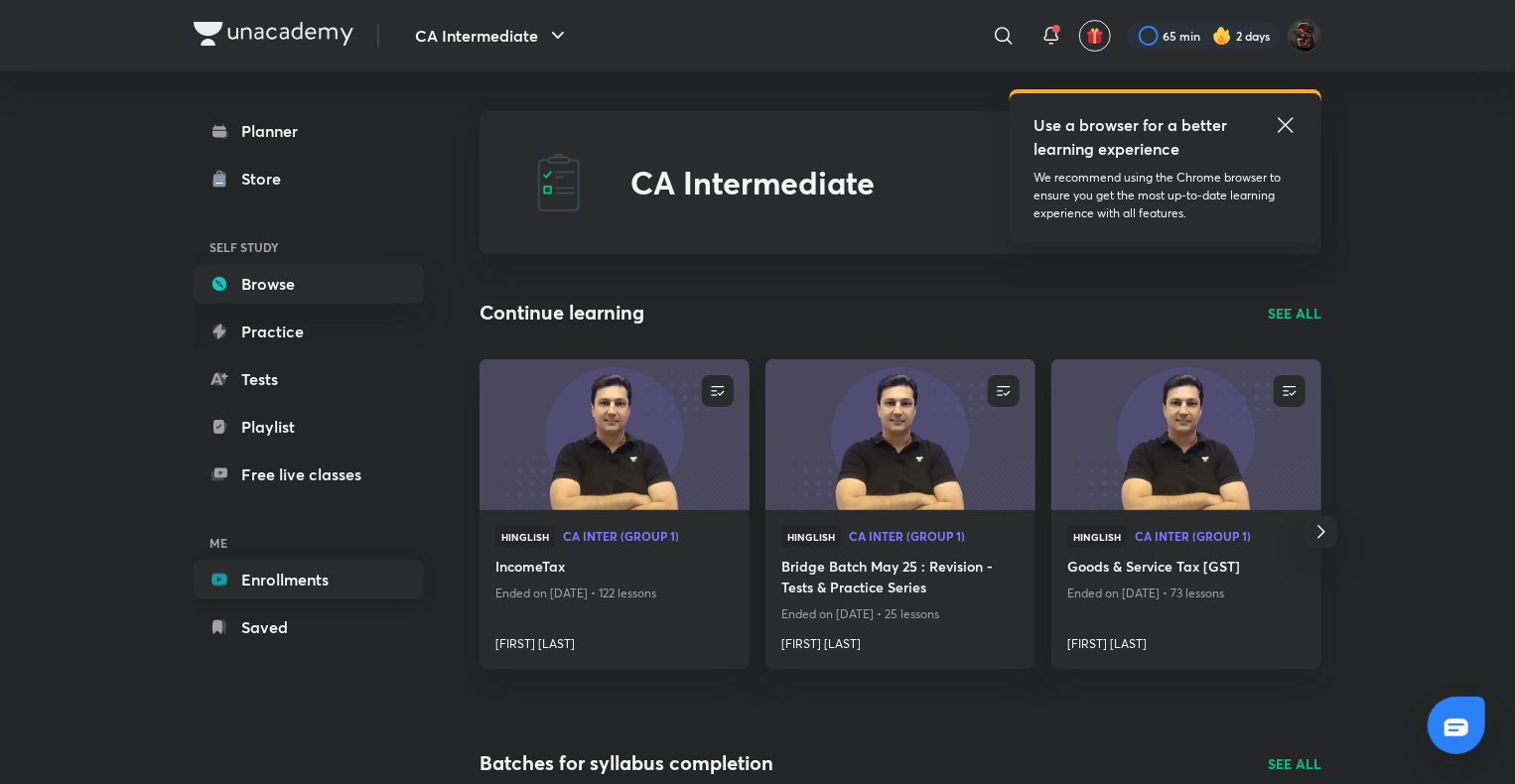 click on "Enrollments" at bounding box center (309, 580) 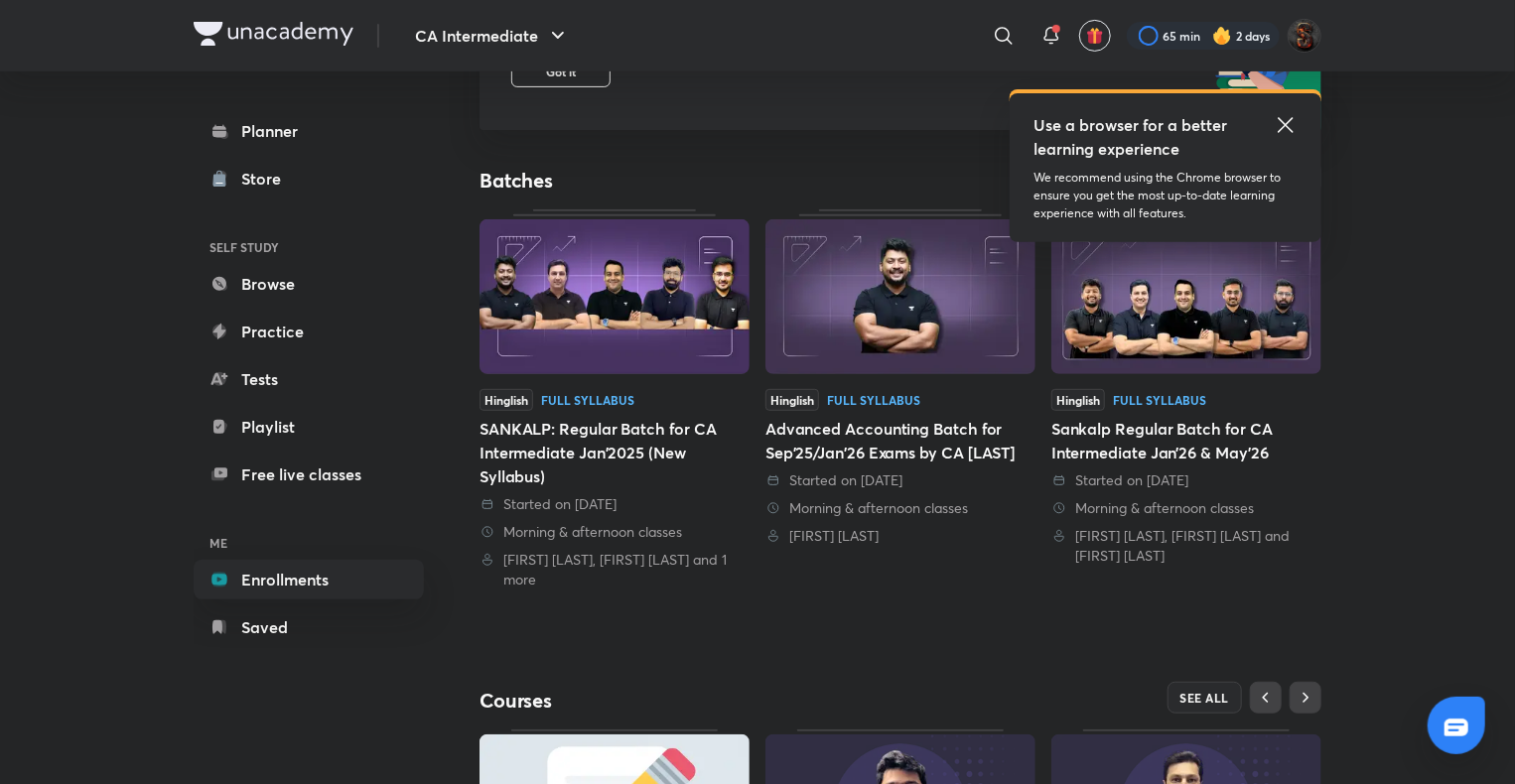 scroll, scrollTop: 314, scrollLeft: 0, axis: vertical 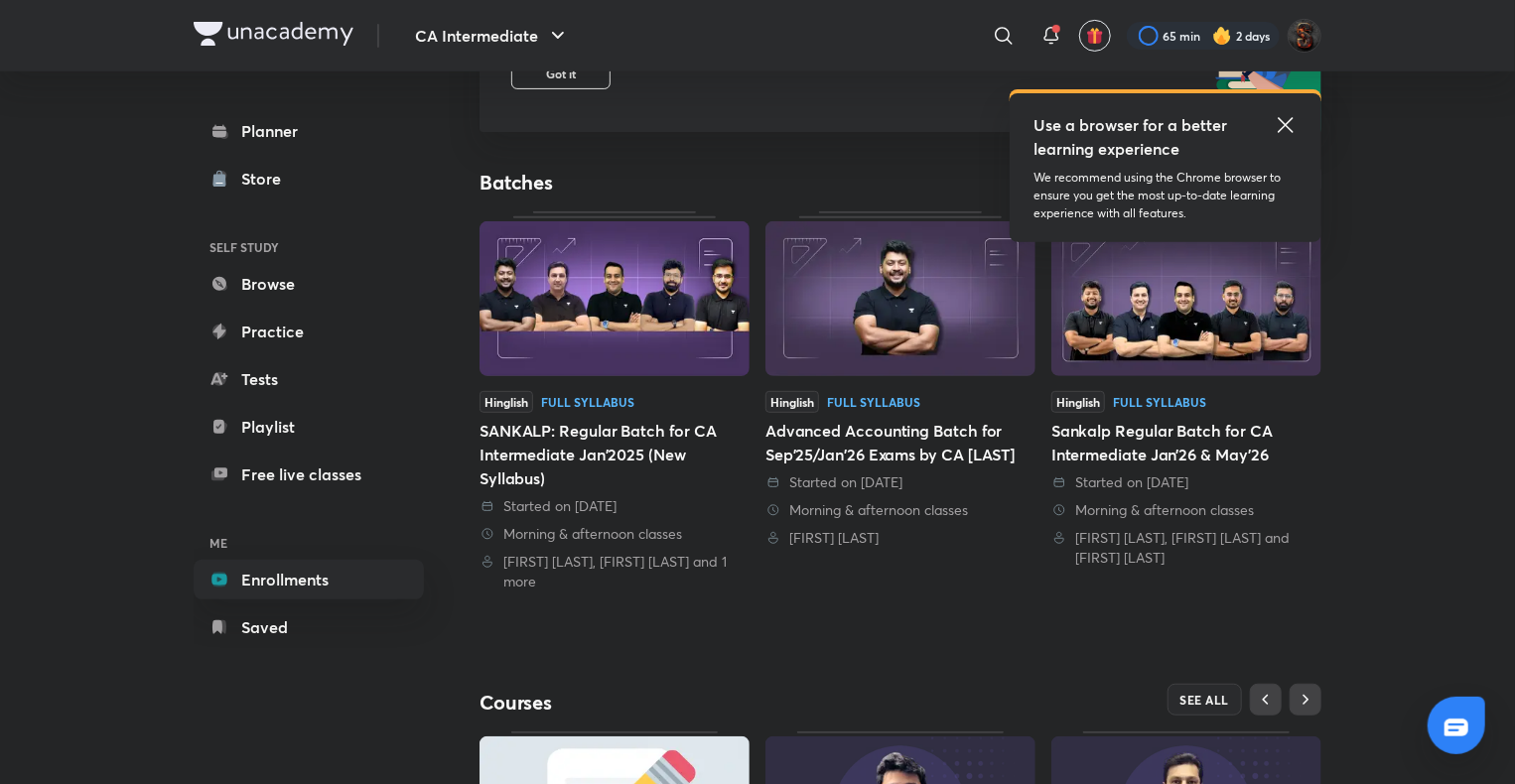 click at bounding box center (1186, 299) 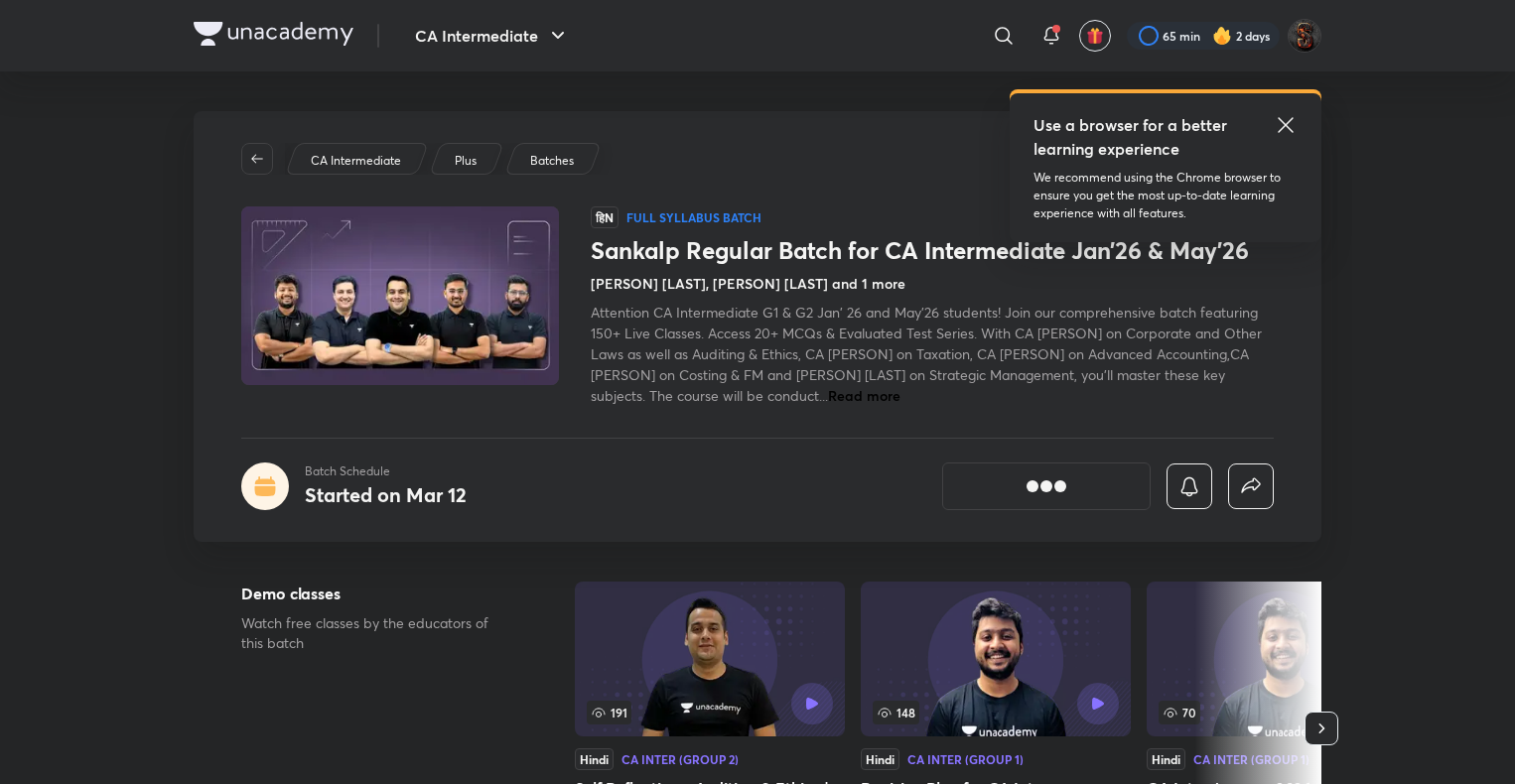 scroll, scrollTop: 0, scrollLeft: 0, axis: both 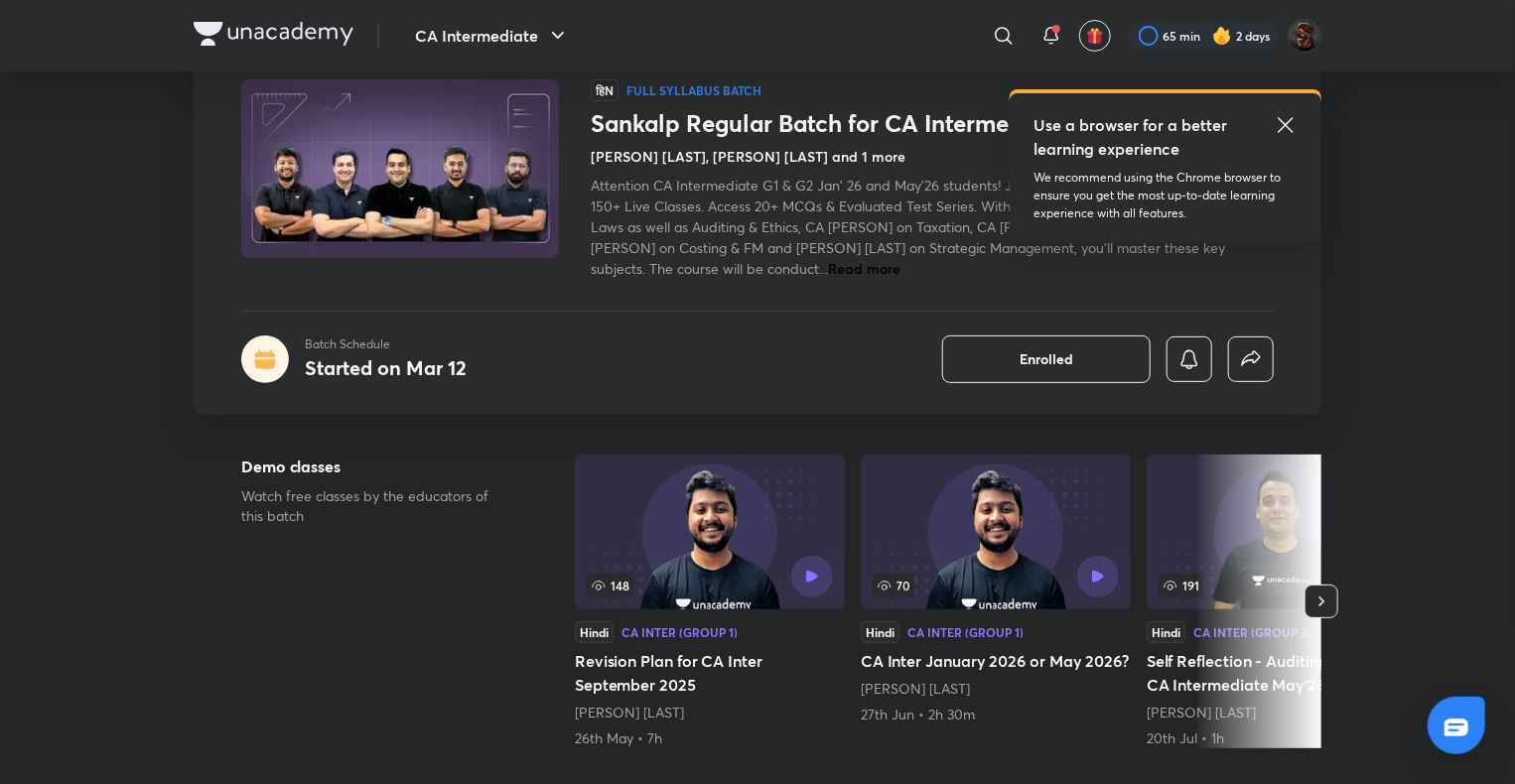 click 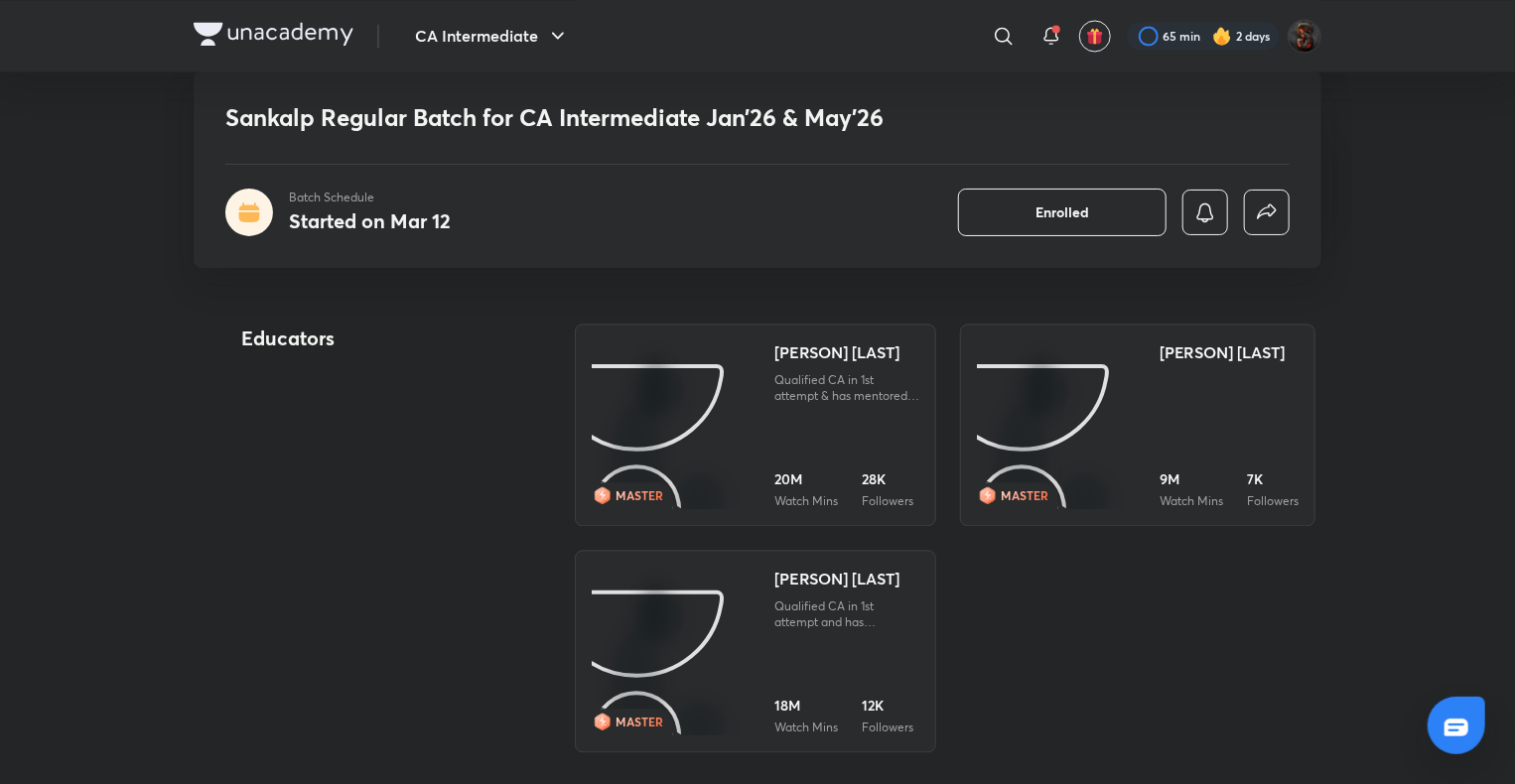 scroll, scrollTop: 1953, scrollLeft: 0, axis: vertical 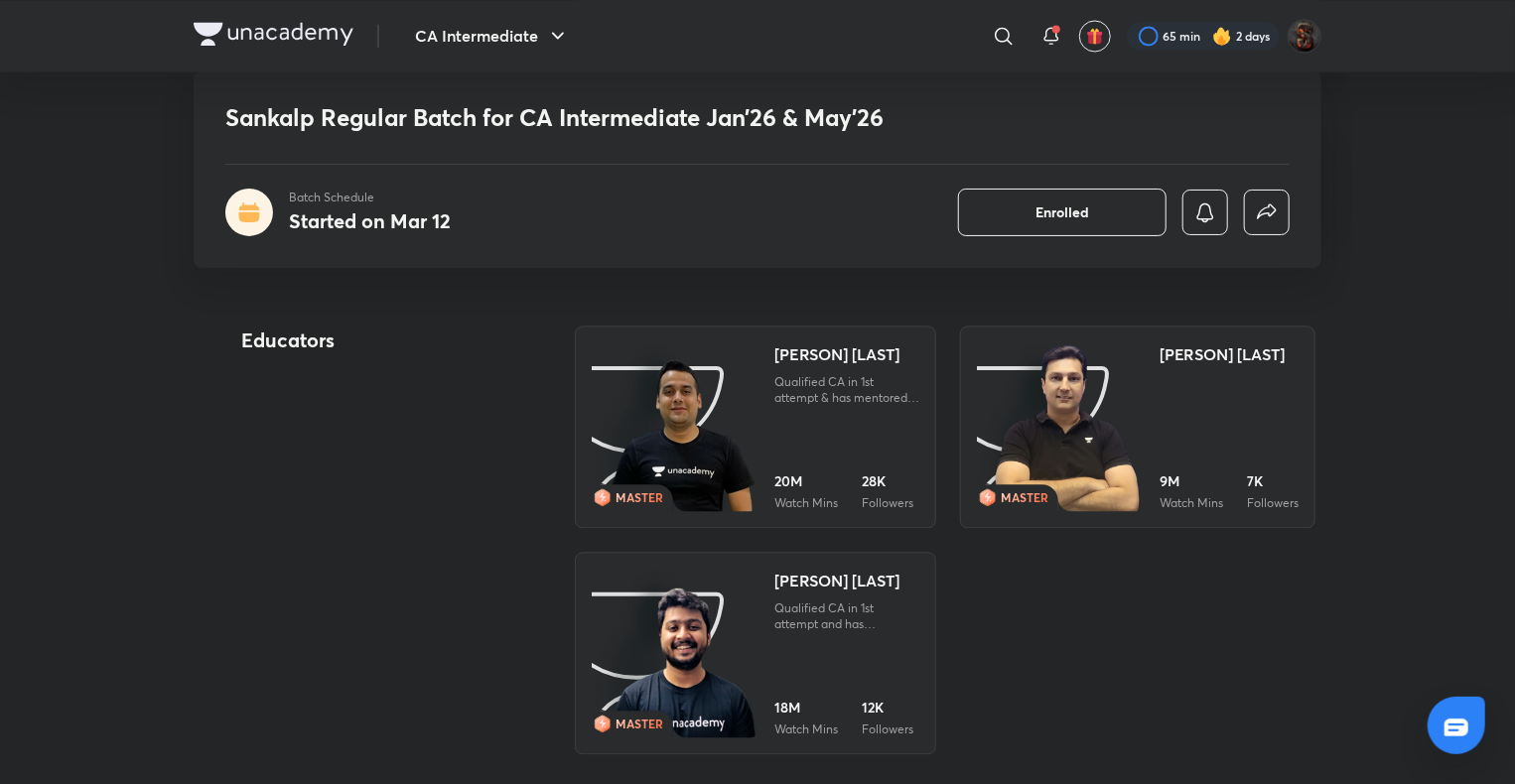 click on "Ankit Oberoi Qualified CA in 1st attempt & has mentored 1.5 Lac+ students and produced 200+ AIRs along with AIR 4, AIR 5, AIR 6, and Authored 17+ books. 20M Watch Mins 28K Followers" at bounding box center [847, 427] 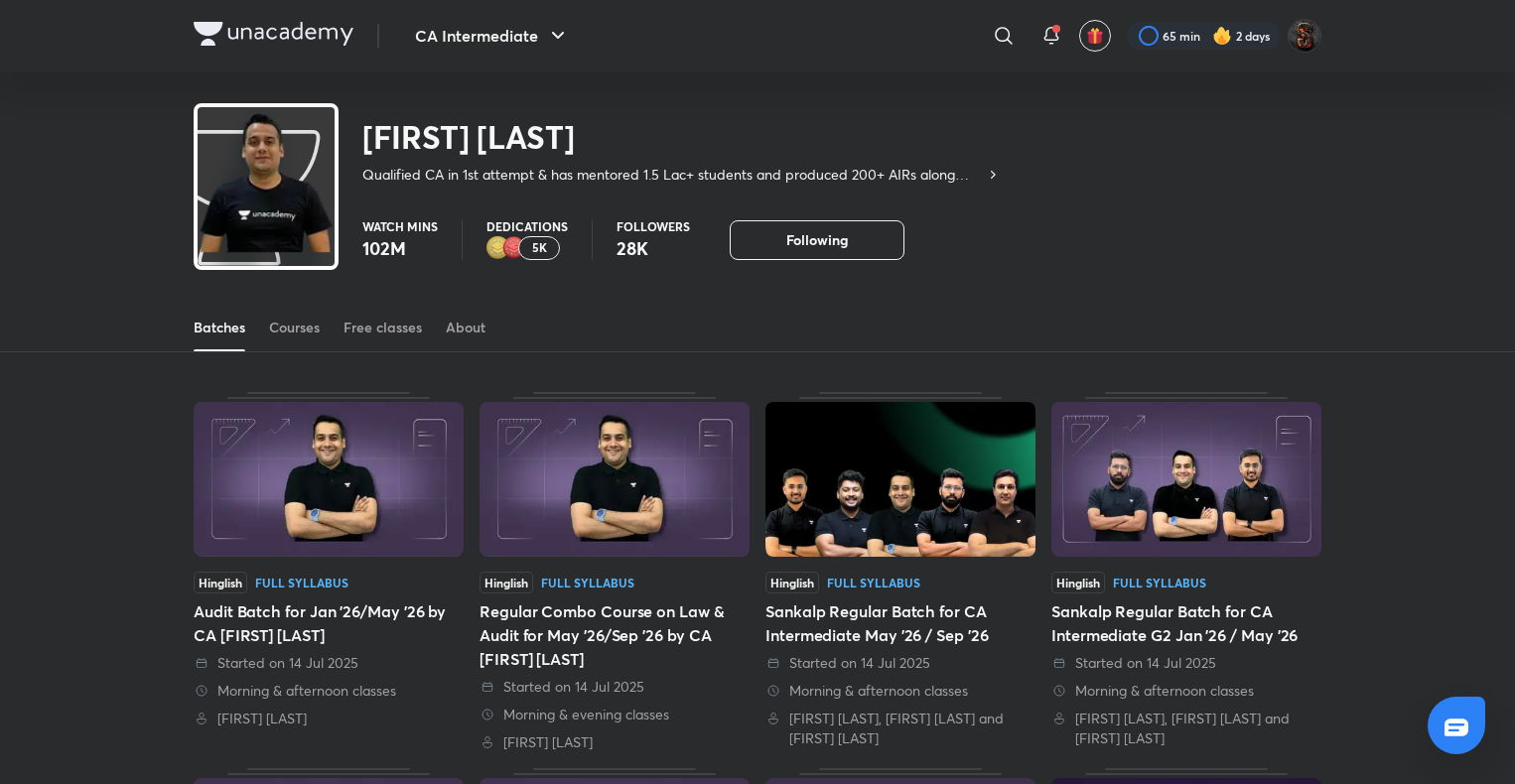scroll, scrollTop: 0, scrollLeft: 0, axis: both 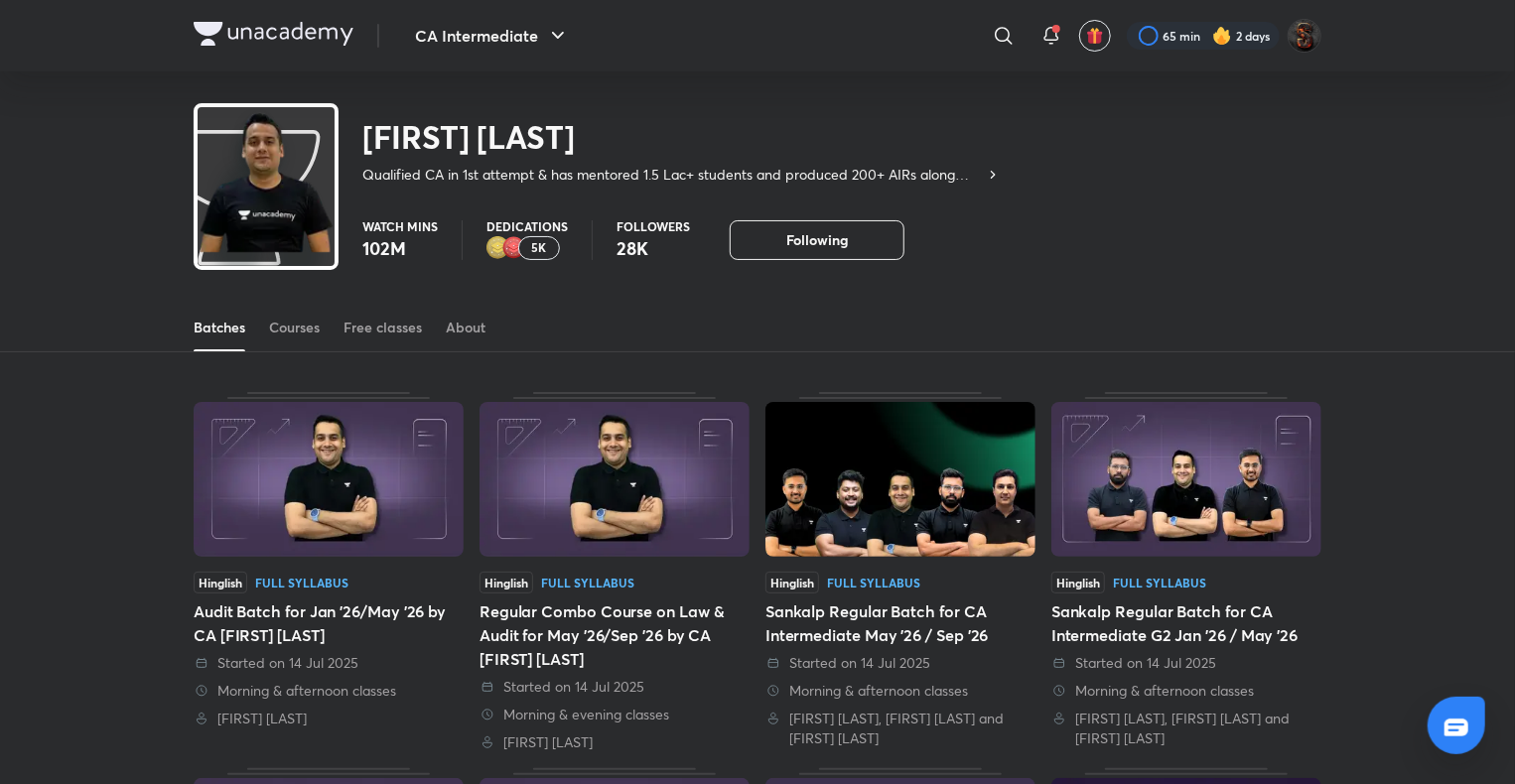 click on "Courses" at bounding box center [294, 327] 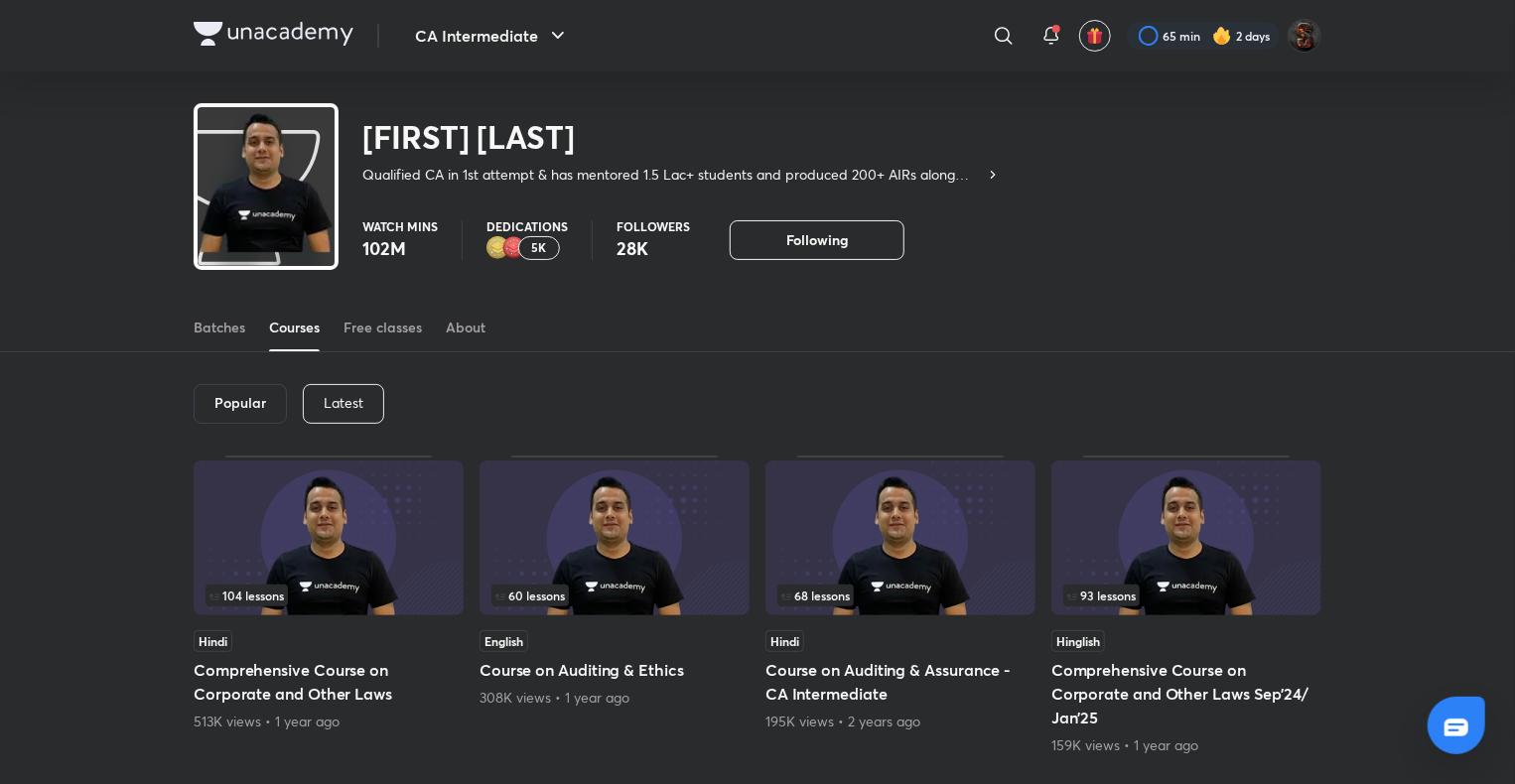 click on "Latest" at bounding box center [344, 403] 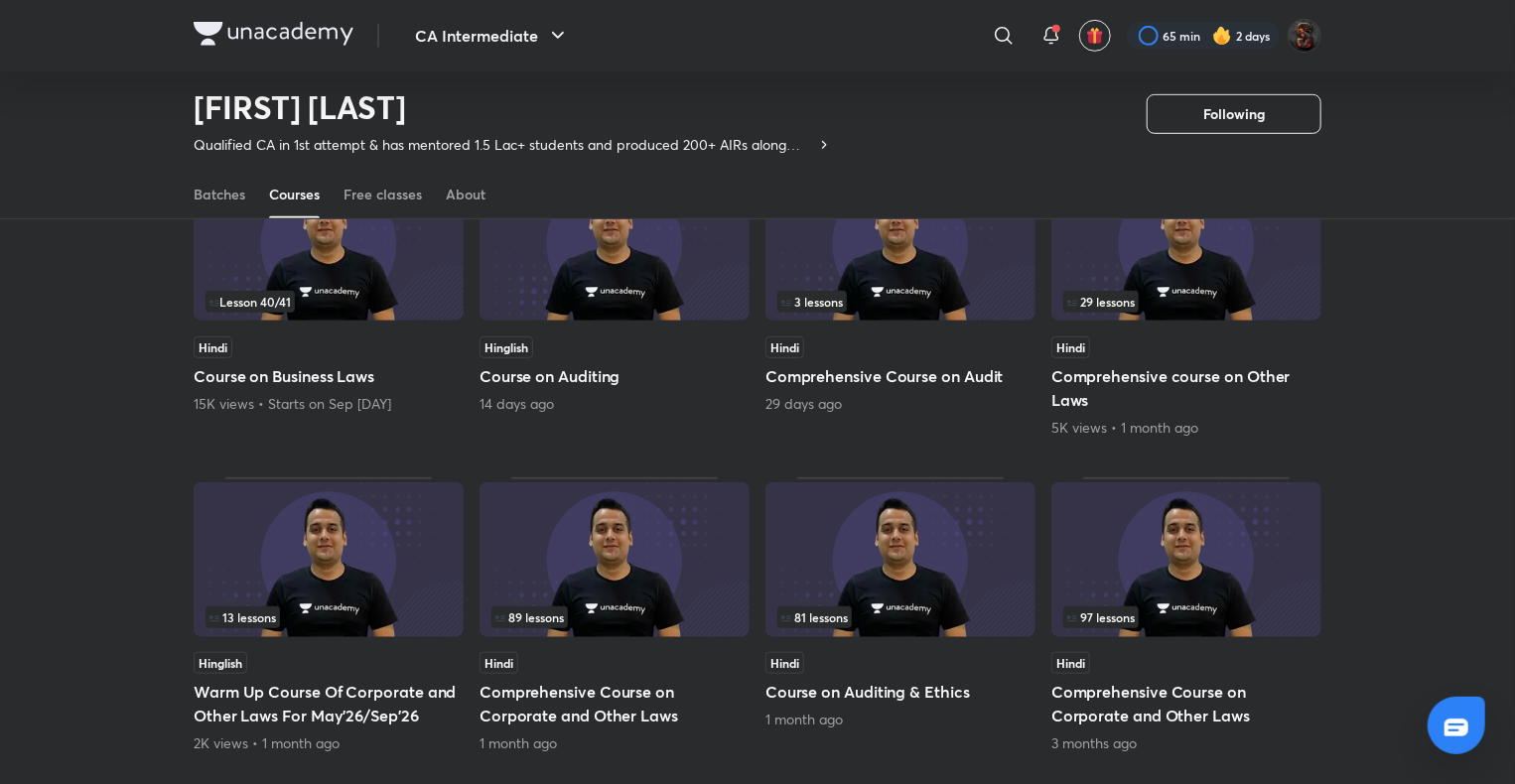 scroll, scrollTop: 552, scrollLeft: 0, axis: vertical 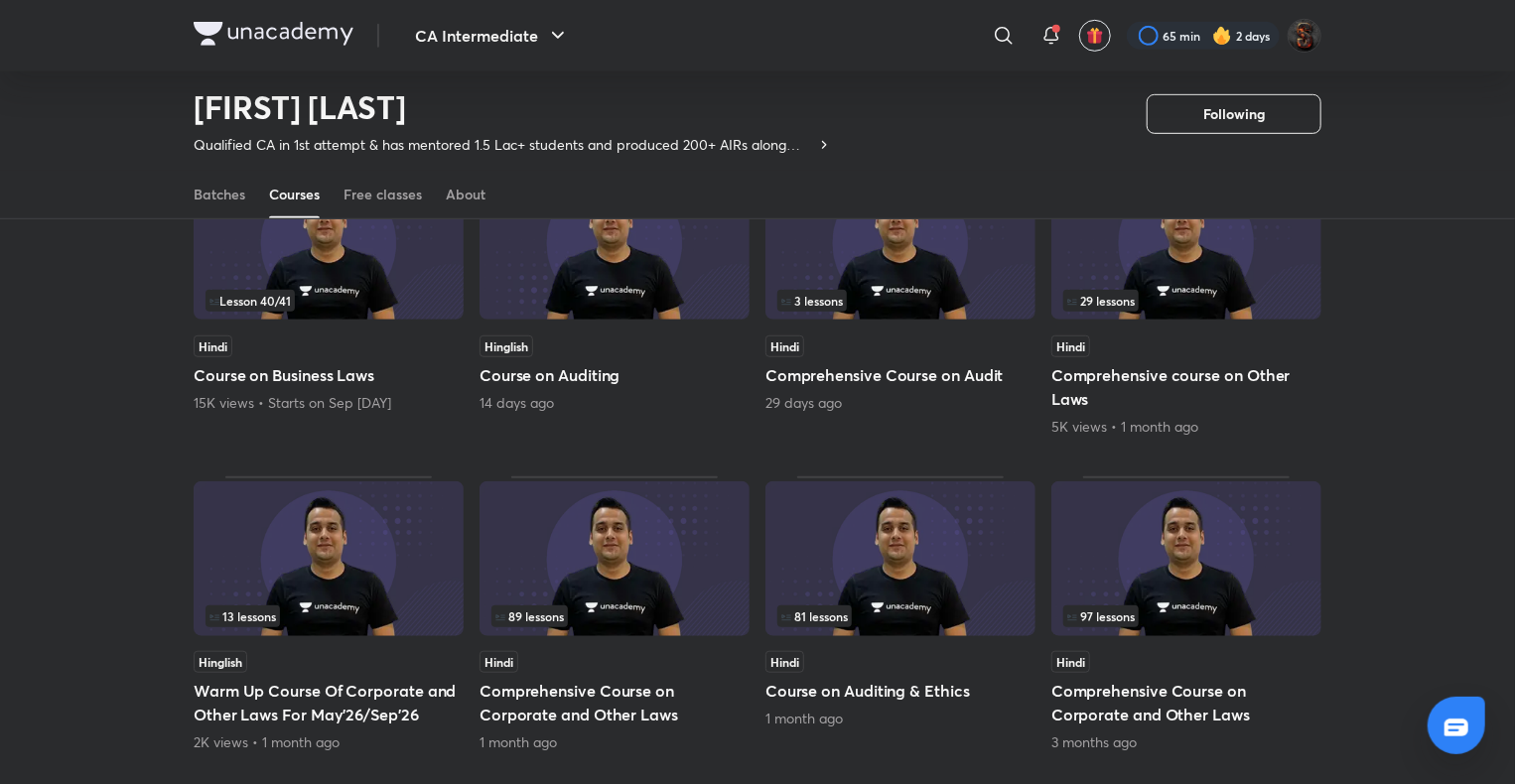 click at bounding box center (615, 559) 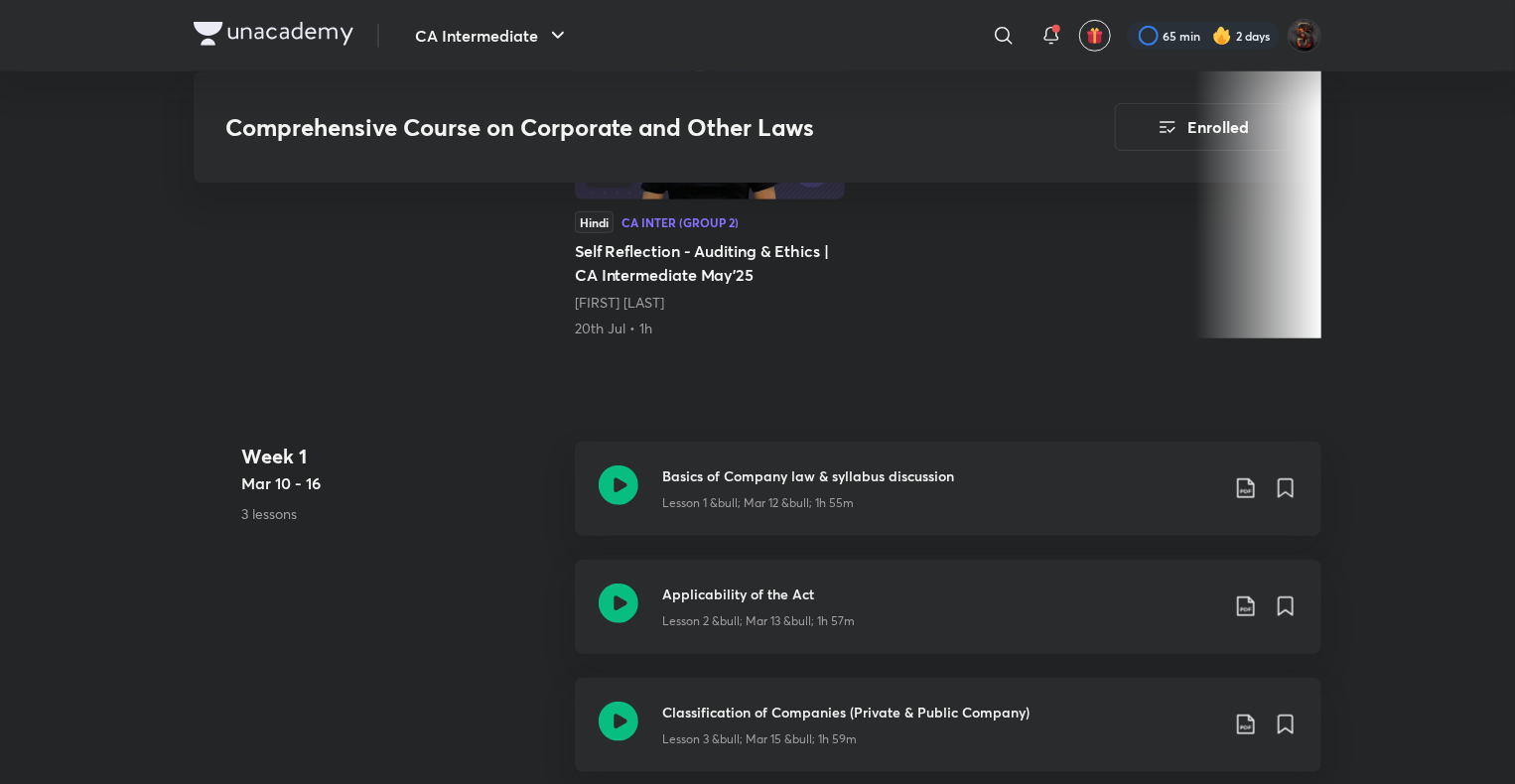 scroll, scrollTop: 702, scrollLeft: 0, axis: vertical 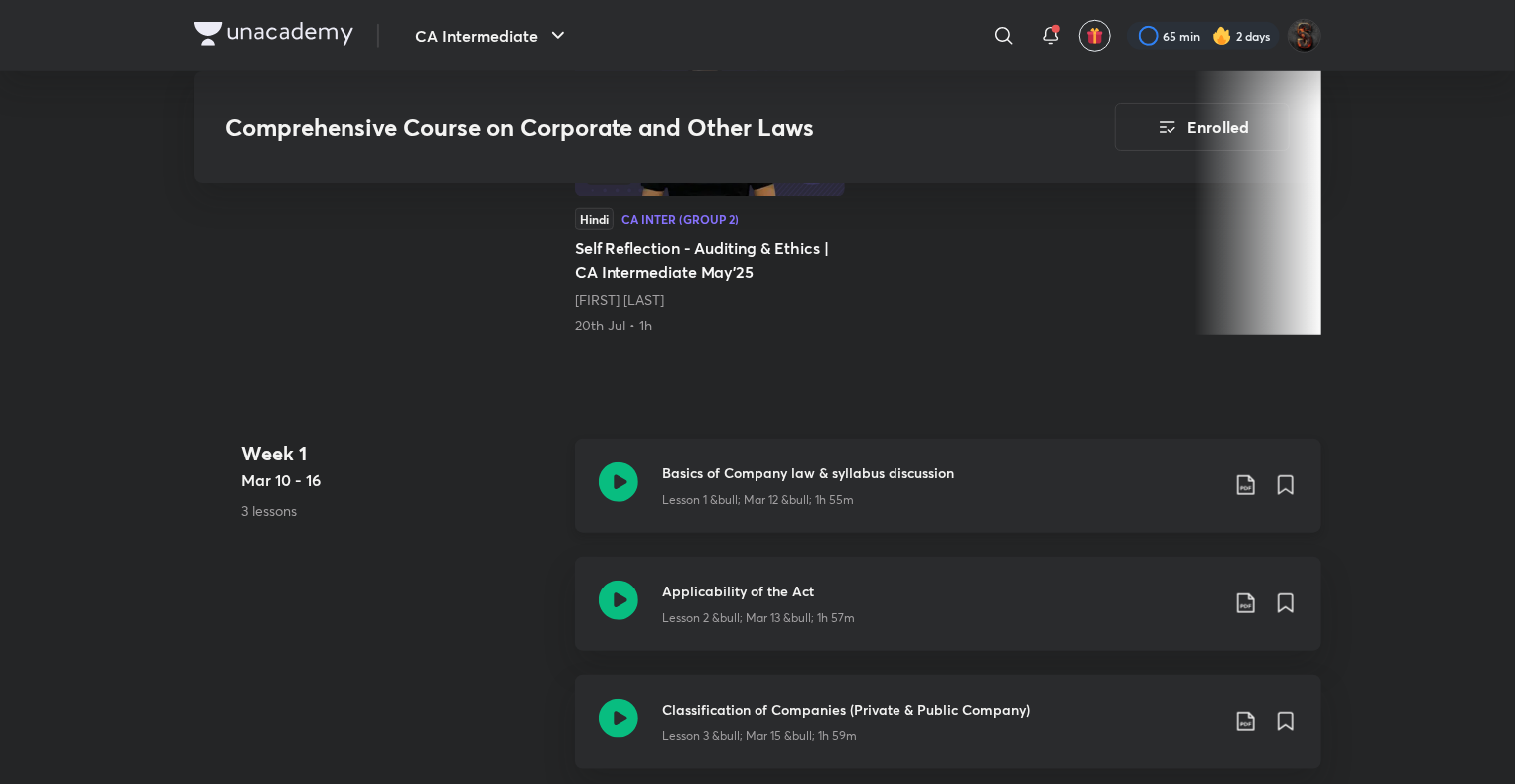 click on "Basics of Company law & syllabus discussion" at bounding box center (940, 472) 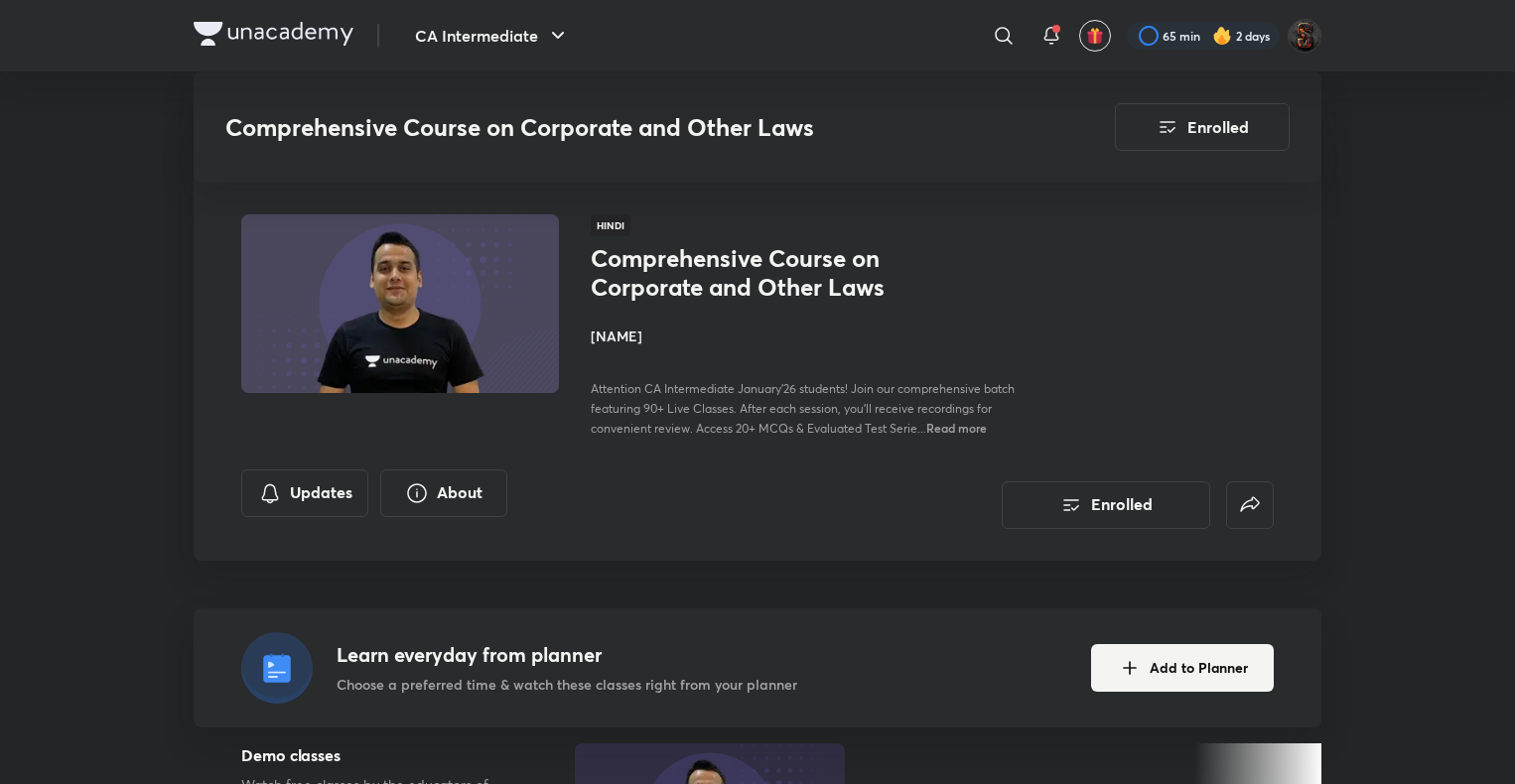 scroll, scrollTop: 702, scrollLeft: 0, axis: vertical 